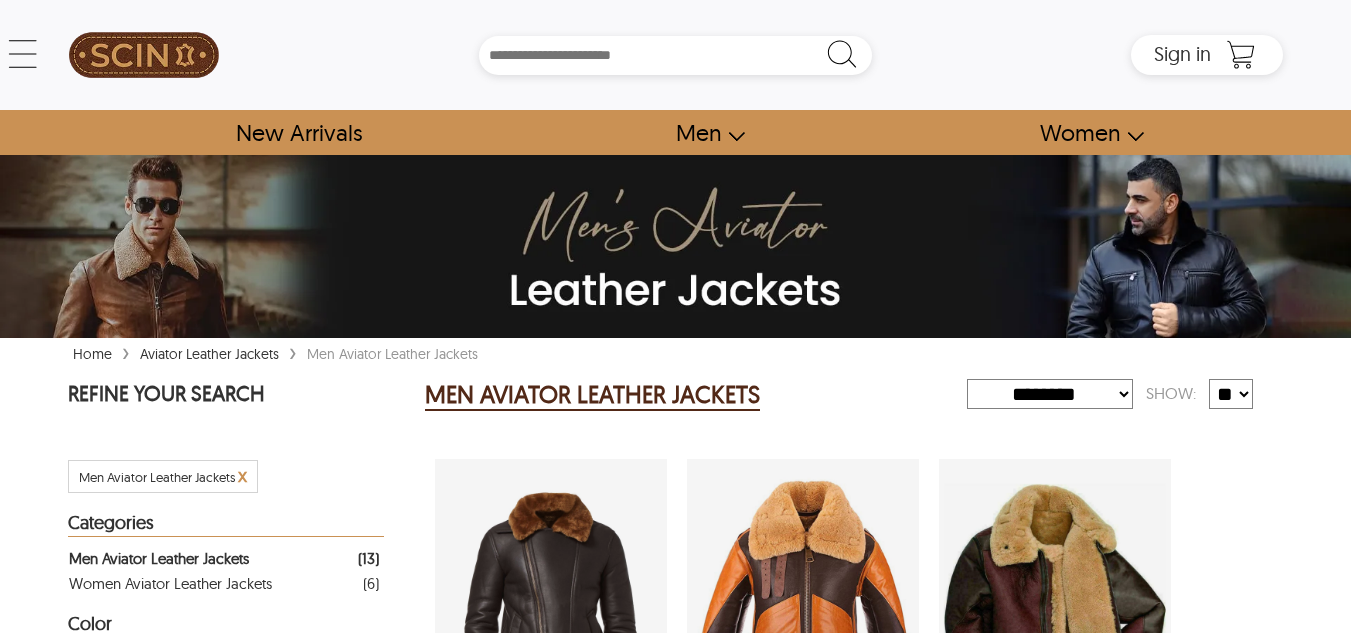 select on "********" 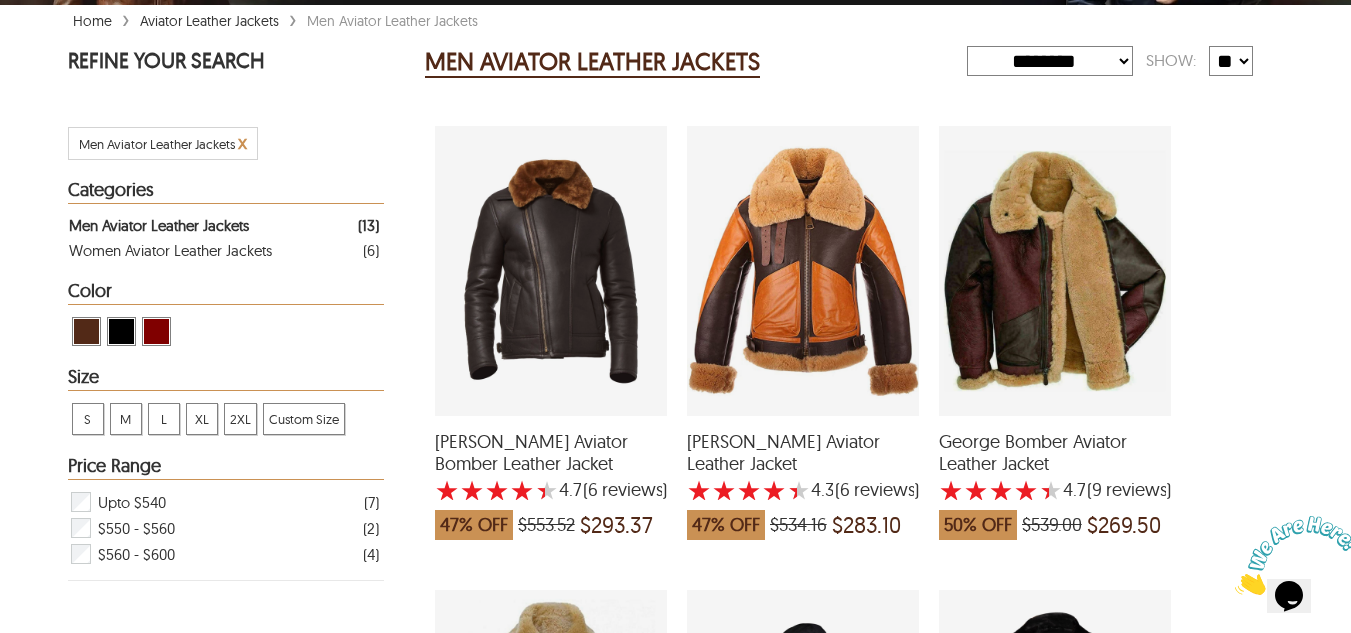 scroll, scrollTop: 0, scrollLeft: 0, axis: both 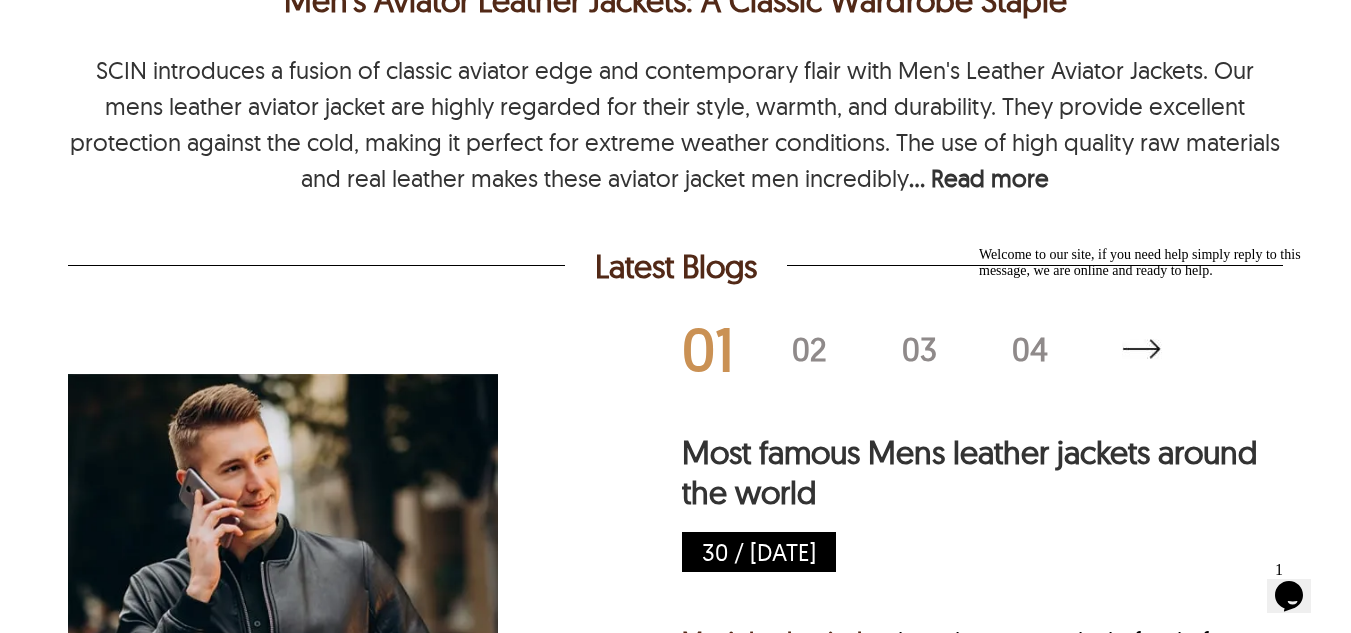 click on "... Read more" at bounding box center (979, 178) 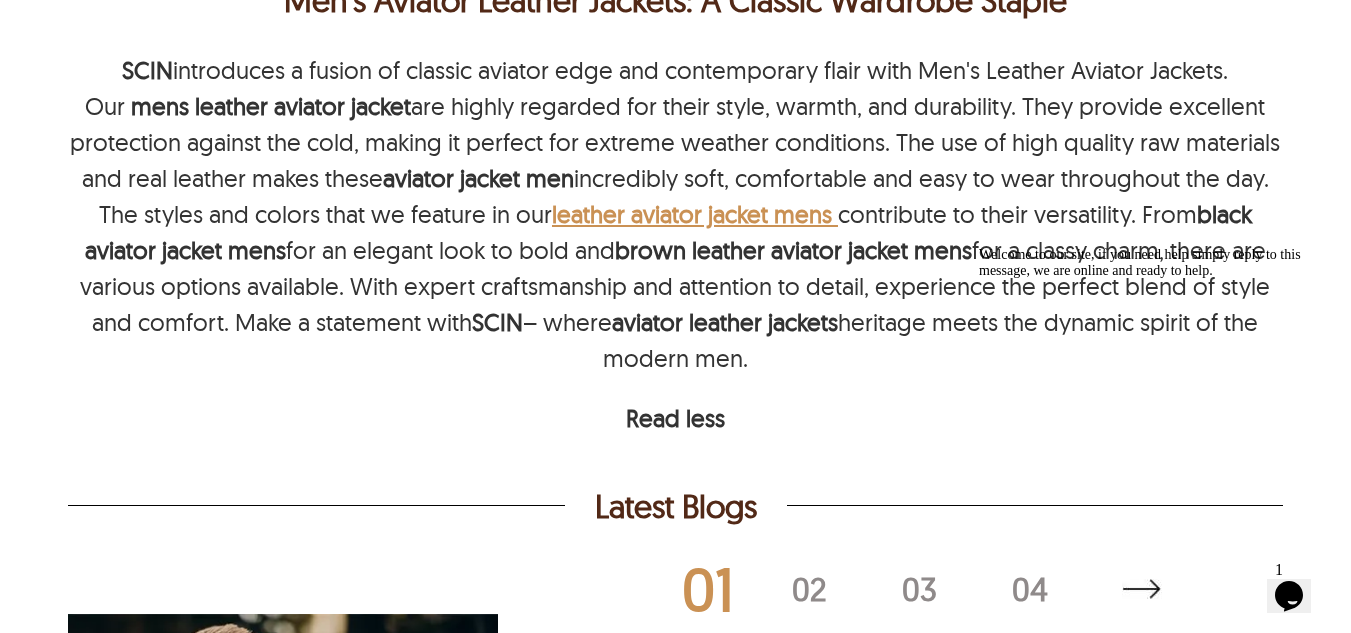 click on "leather aviator jacket mens" at bounding box center [692, 214] 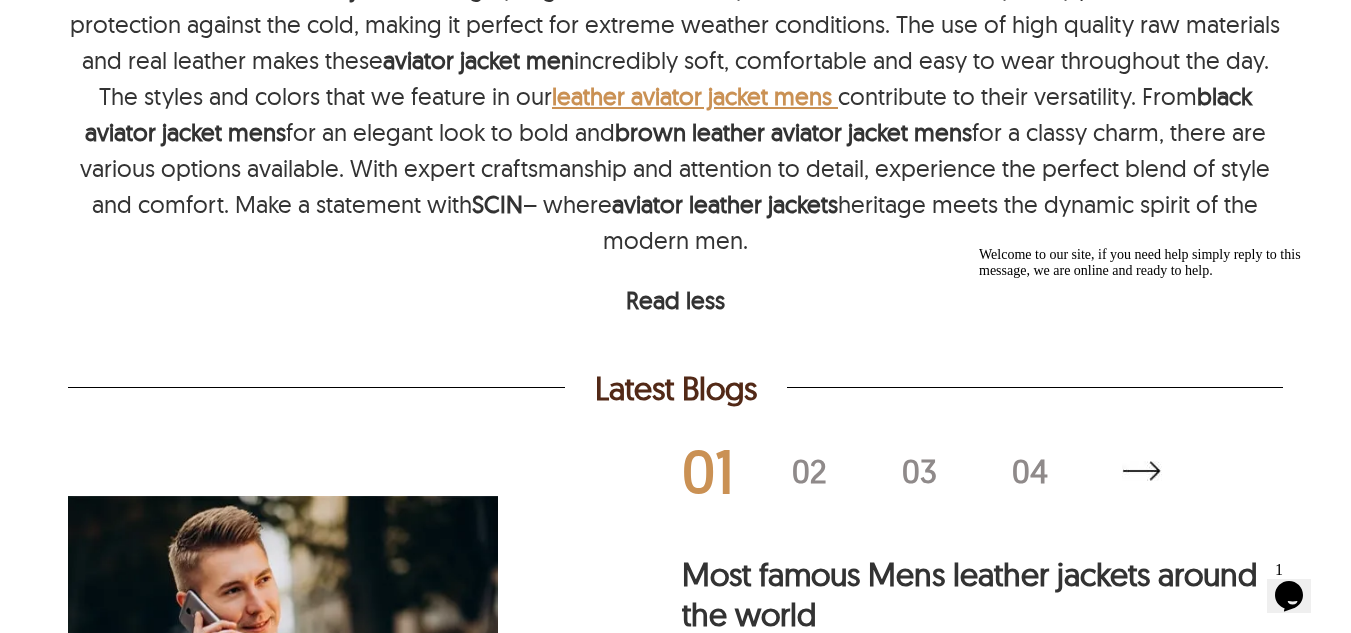 scroll, scrollTop: 3500, scrollLeft: 0, axis: vertical 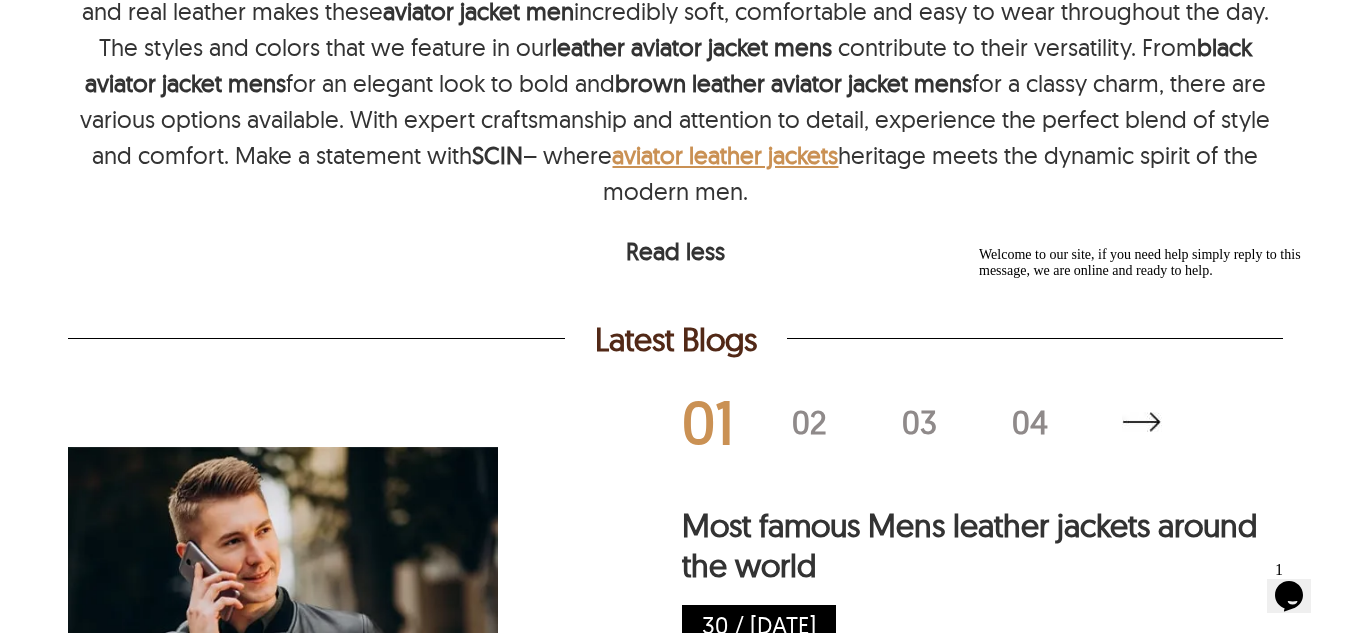 click on "aviator leather jackets" at bounding box center (725, 155) 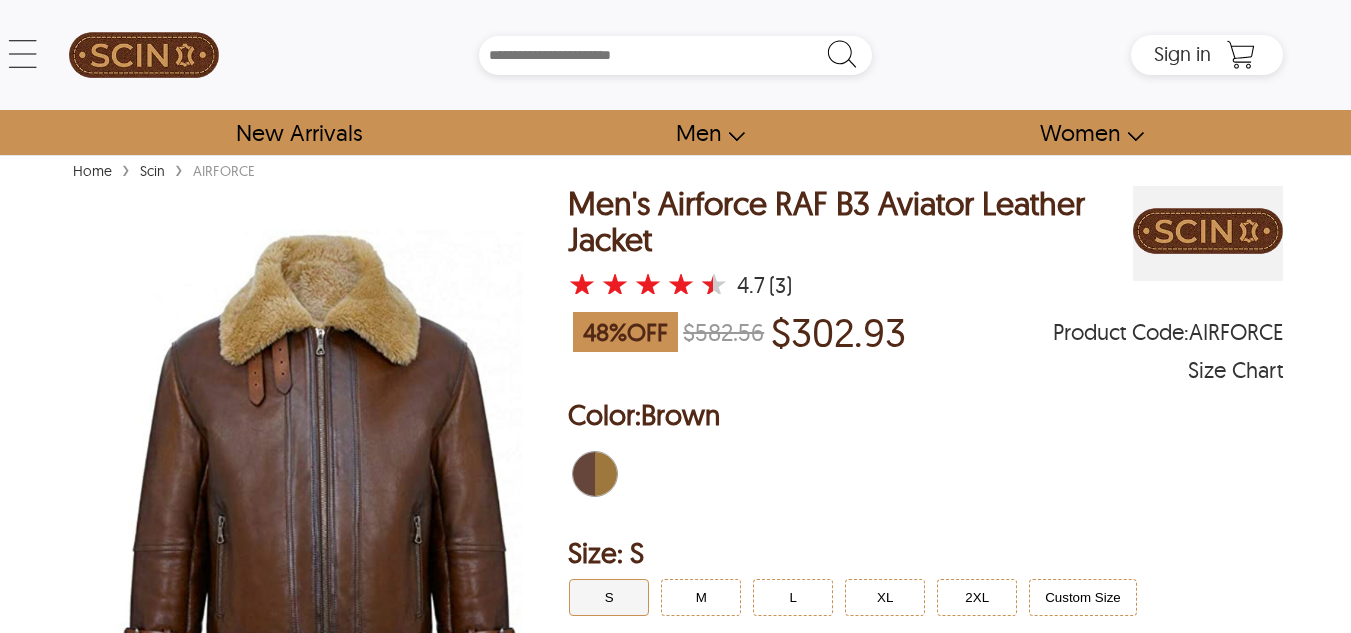 scroll, scrollTop: 0, scrollLeft: 0, axis: both 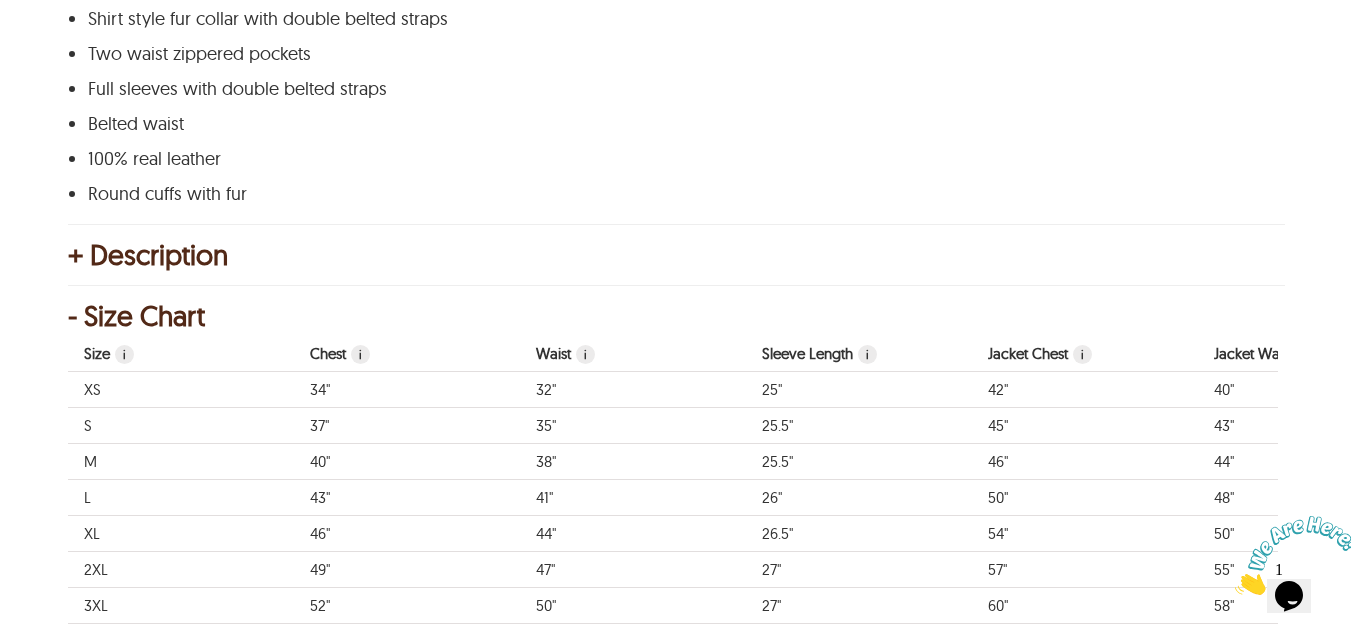 click on "+ Description" at bounding box center (676, 255) 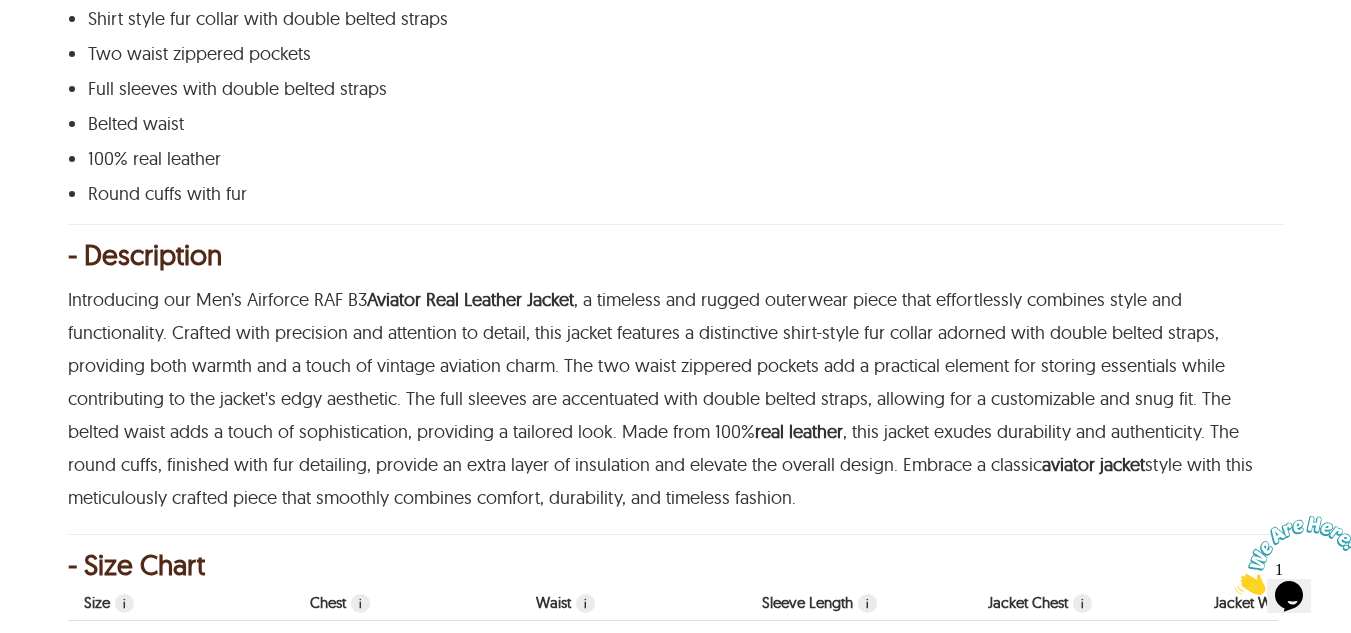 click on "- Description" at bounding box center (676, 255) 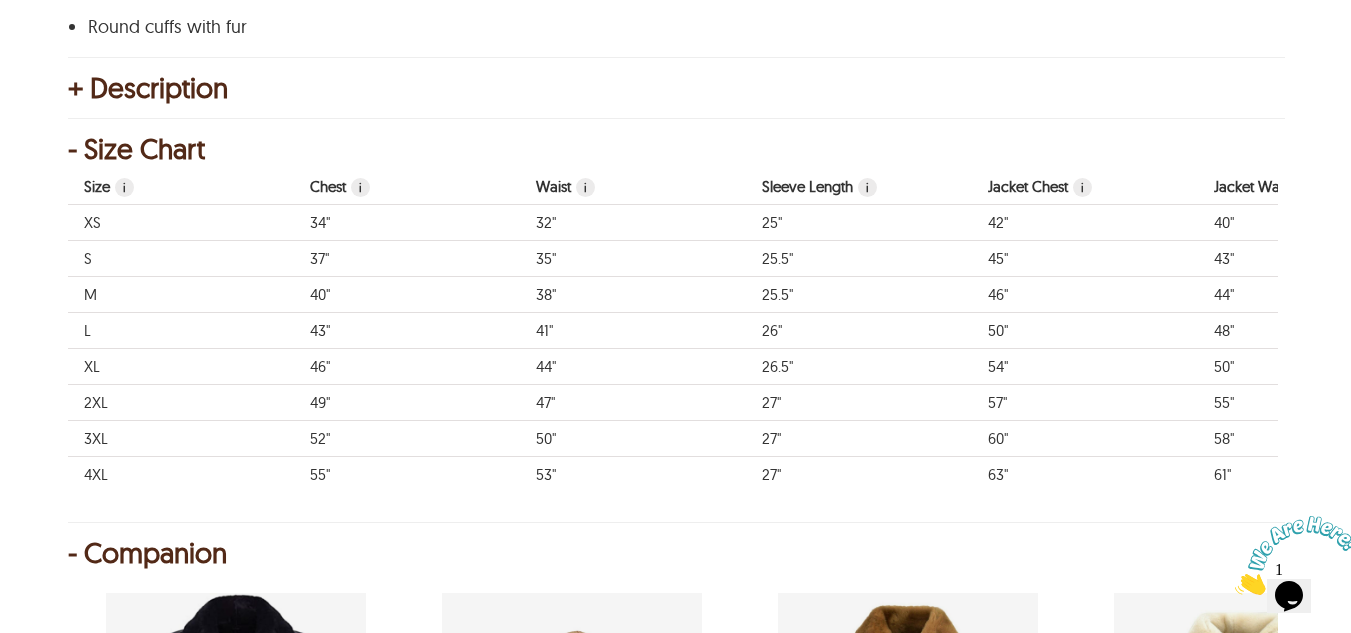 scroll, scrollTop: 1000, scrollLeft: 0, axis: vertical 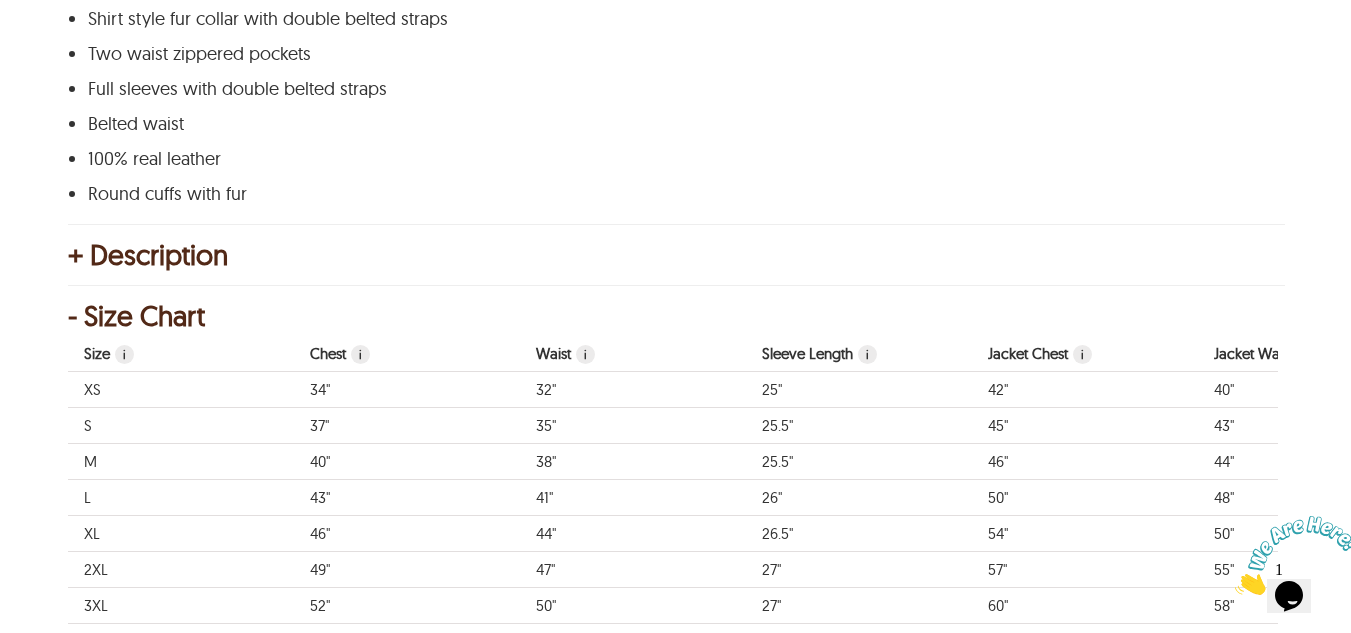 click on "+ Description" at bounding box center (676, 255) 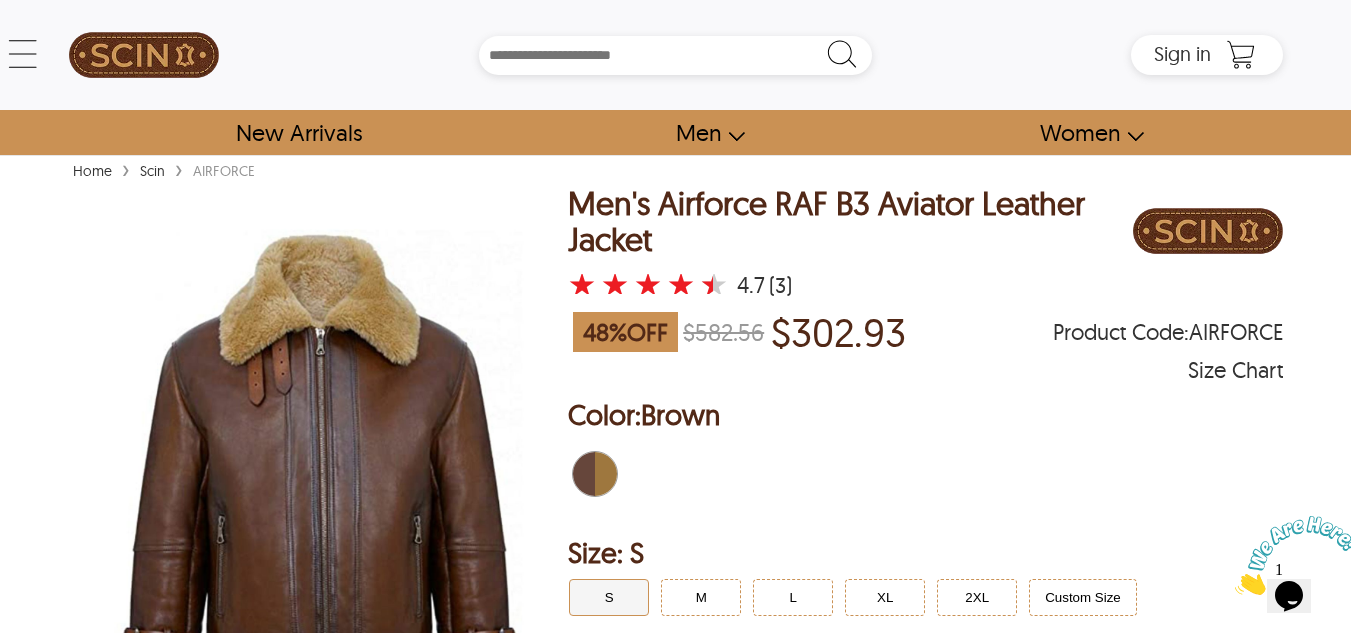 scroll, scrollTop: 500, scrollLeft: 0, axis: vertical 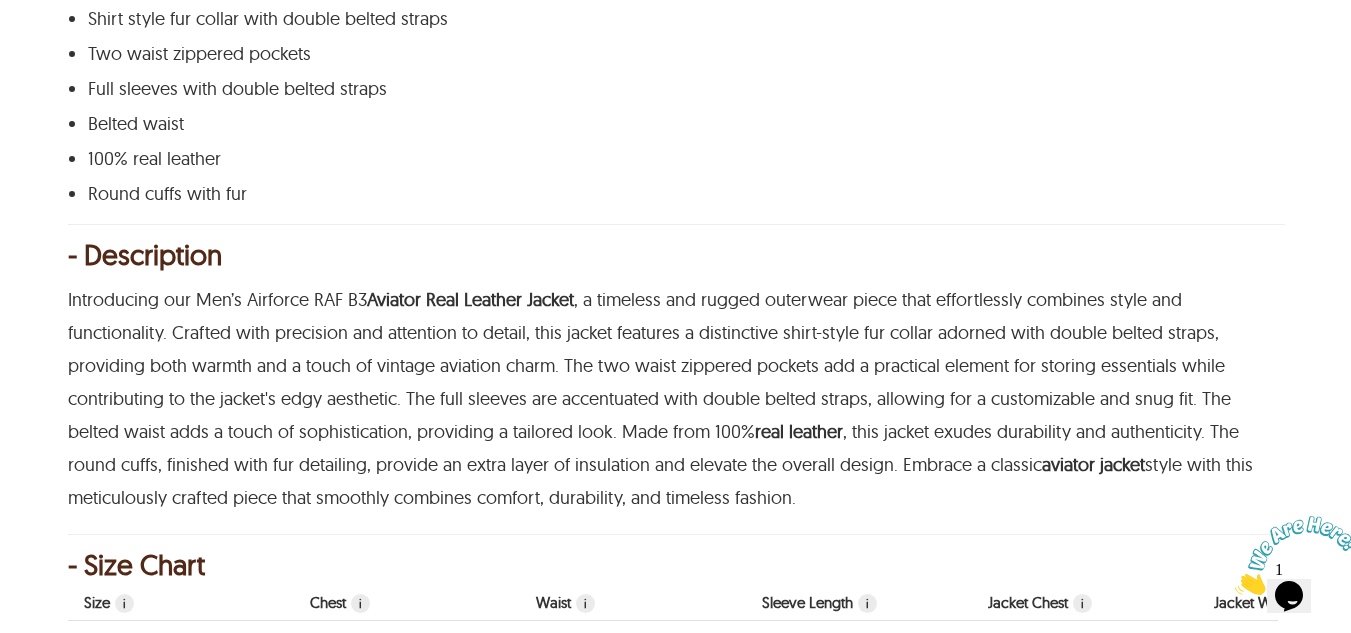 click on "- Description Introducing our Men’s Airforce RAF B3  Aviator Real Leather Jacket , a timeless and rugged outerwear piece that effortlessly combines style and functionality. Crafted with precision and attention to detail, this jacket features a distinctive shirt-style fur collar adorned with double belted straps, providing both warmth and a touch of vintage aviation charm. The two waist zippered pockets add a practical element for storing essentials while contributing to the jacket's edgy aesthetic. The full sleeves are accentuated with double belted straps, allowing for a customizable and snug fit. The belted waist adds a touch of sophistication, providing a tailored look. Made from 100%  real leather , this jacket exudes durability and authenticity. The round cuffs, finished with fur detailing, provide an extra layer of insulation and elevate the overall design. Embrace a classic  aviator jacket  style with this meticulously crafted piece that smoothly combines comfort, durability, and timeless fashion." at bounding box center [676, 379] 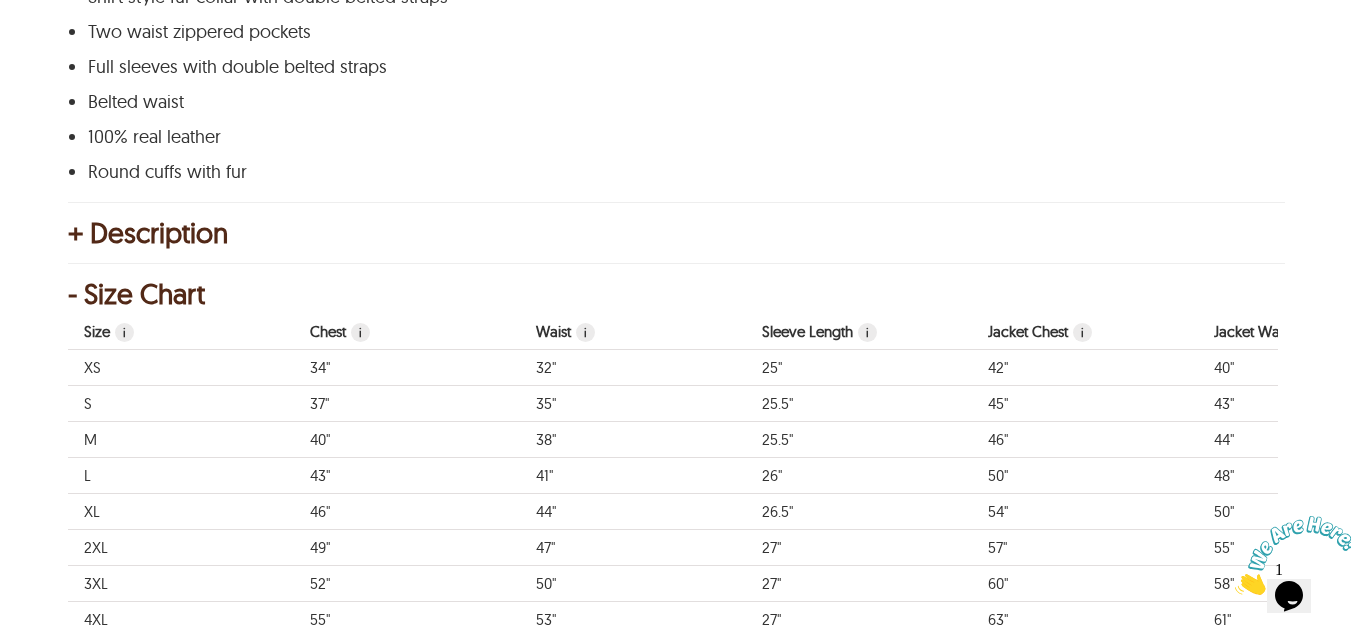 scroll, scrollTop: 1000, scrollLeft: 0, axis: vertical 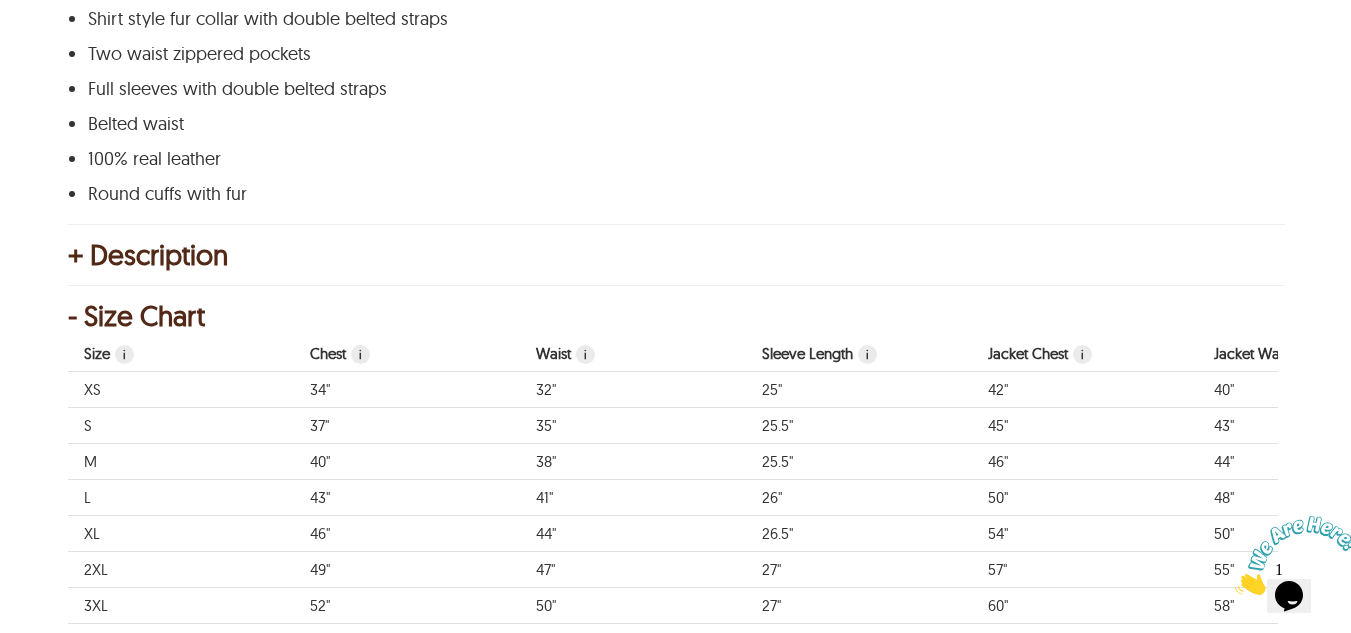 click on "- Size Chart" at bounding box center [676, 316] 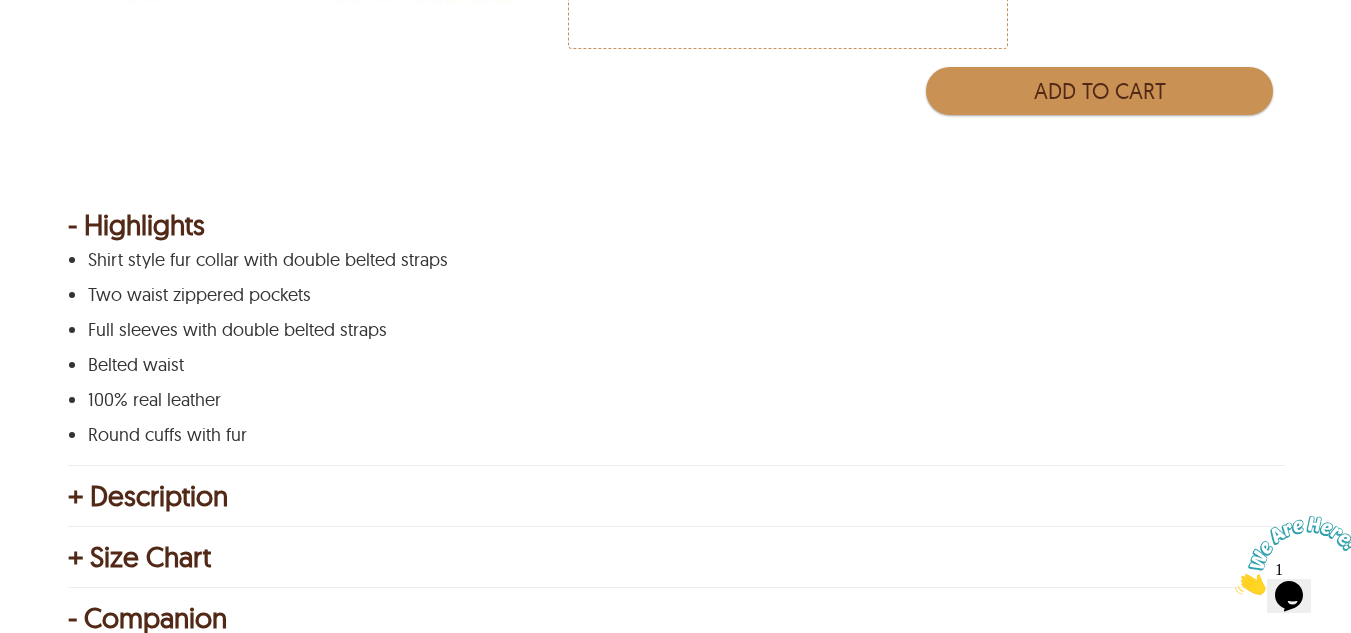 scroll, scrollTop: 667, scrollLeft: 0, axis: vertical 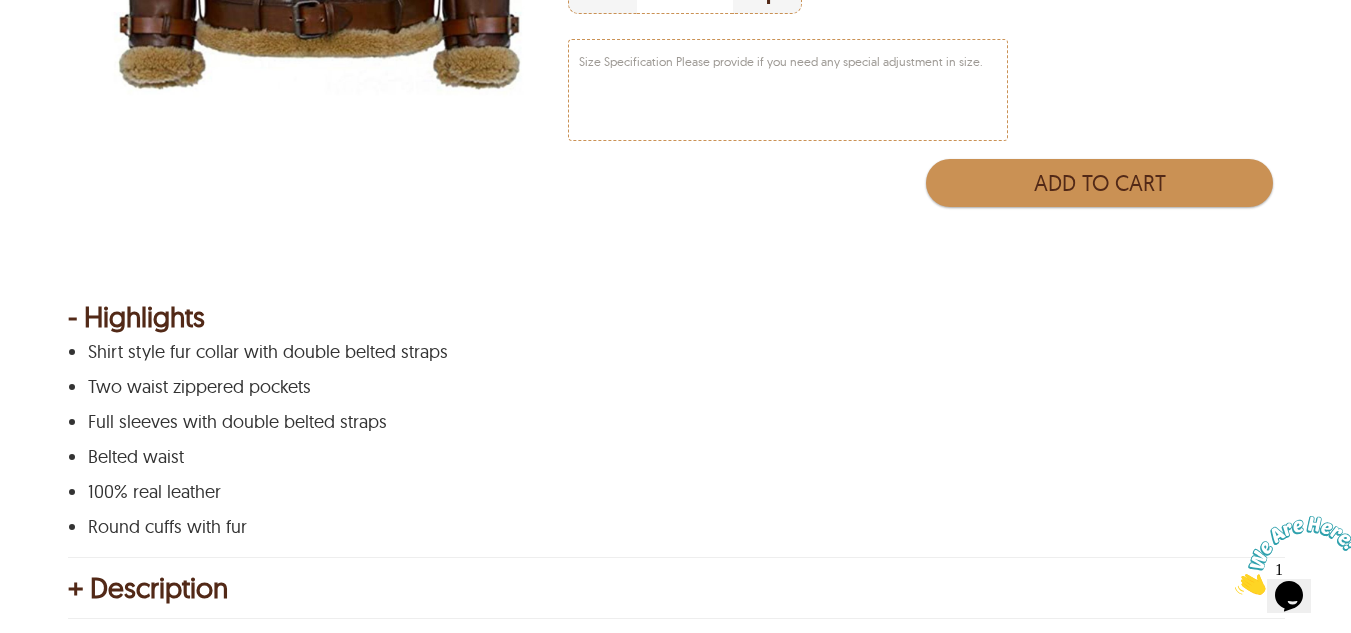 click on "- Highlights" at bounding box center [676, 317] 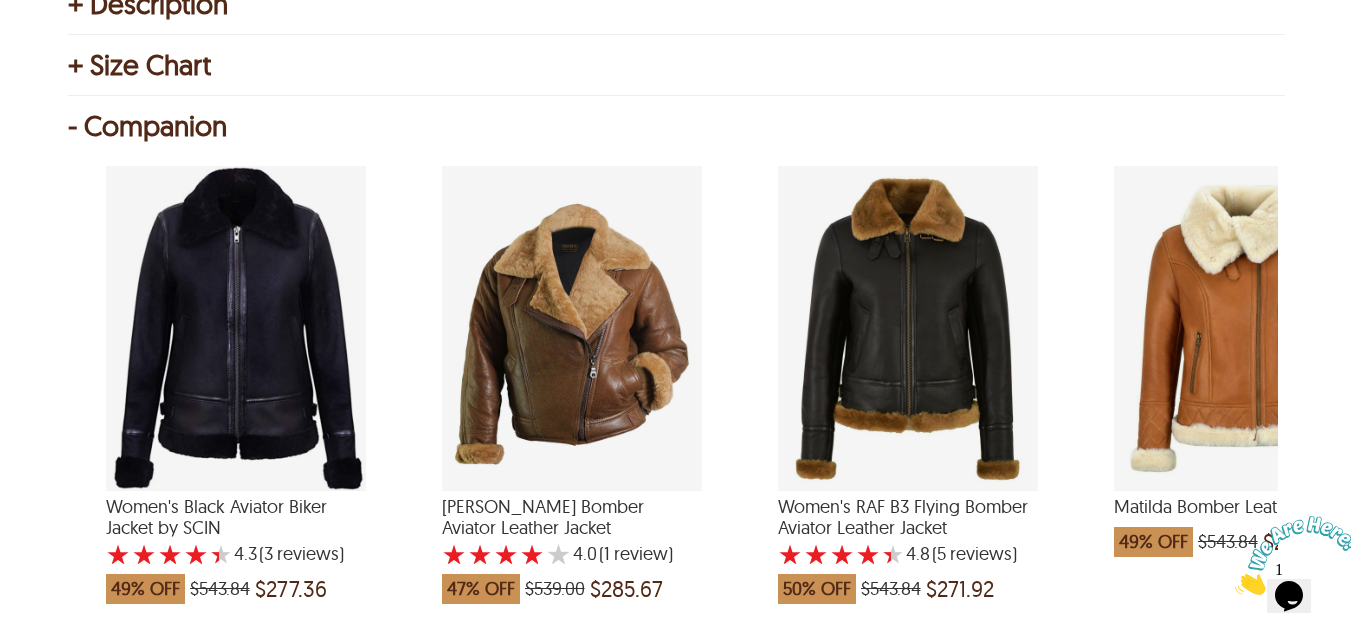 scroll, scrollTop: 1000, scrollLeft: 0, axis: vertical 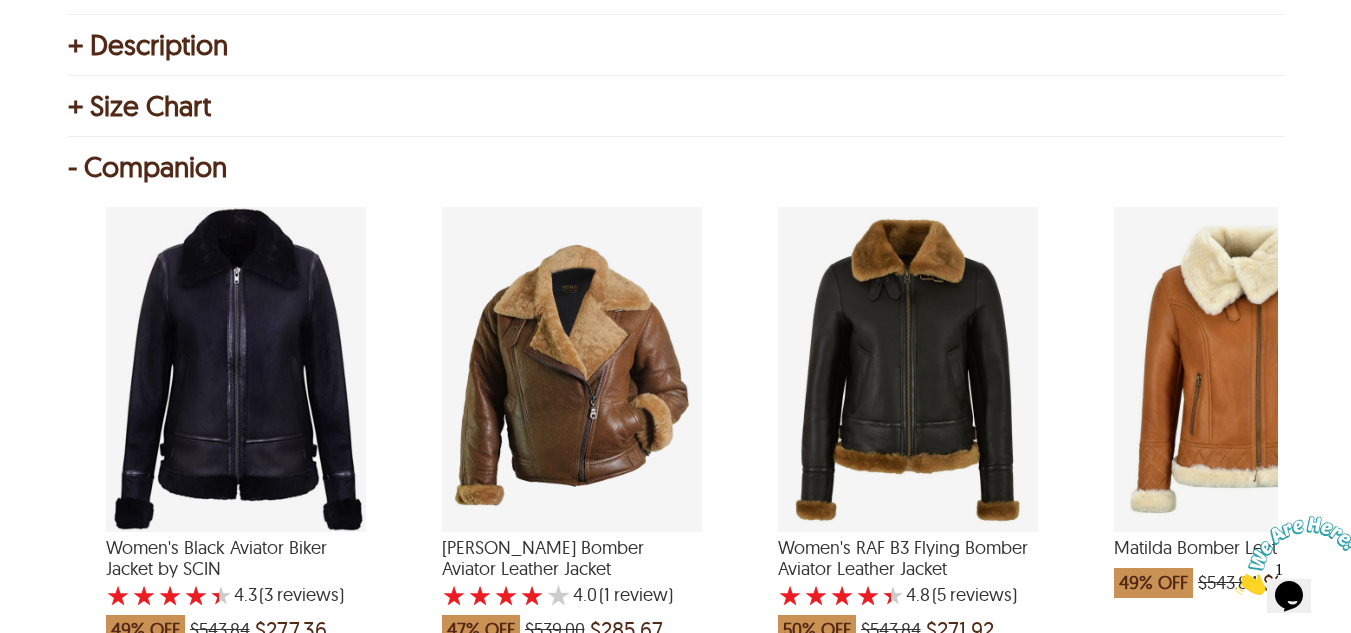 click on "- Companion Women's Black Aviator Biker Jacket by SCIN   ★ ★ ★ ★ ★ 4.3 (3 reviews ) 49% OFF $543.84   $277.36 Kiana Bomber Aviator Leather Jacket   ★ ★ ★ ★ ★ 4.0 (1 review ) 47% OFF $539.00   $285.67 Women's RAF B3 Flying Bomber Aviator Leather Jacket   ★ ★ ★ ★ ★ 4.8 (5 reviews ) 50% OFF $543.84   $271.92 Matilda Bomber Leather Jacket   49% OFF $543.84   $277.36 Women's B3 Flying Bomber Leather Jacket    ★ ★ ★ ★ ★ 4.2 (5 reviews ) 48% OFF $553.52   $287.83 Women's B3 Bomber Shearling Leather Jacket   ★ ★ ★ ★ ★ 4.4 (9 reviews ) 50% OFF $650.32   $325.16" at bounding box center (676, 421) 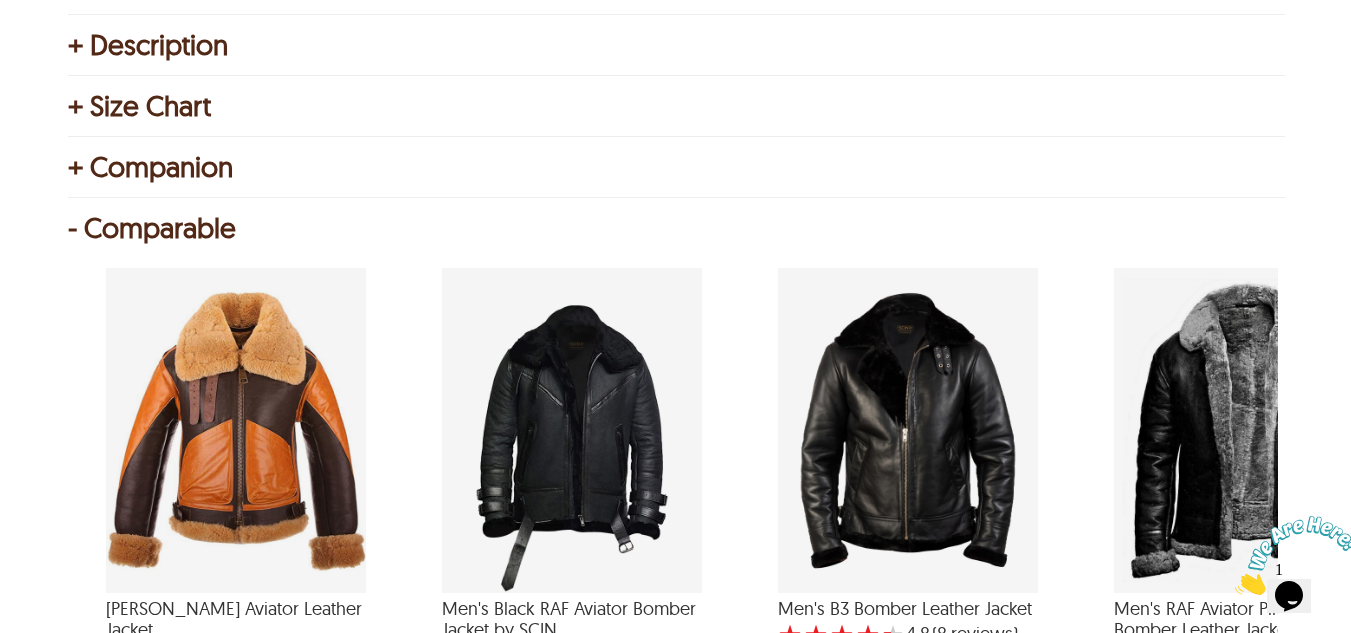 click on "- Comparable" at bounding box center (676, 228) 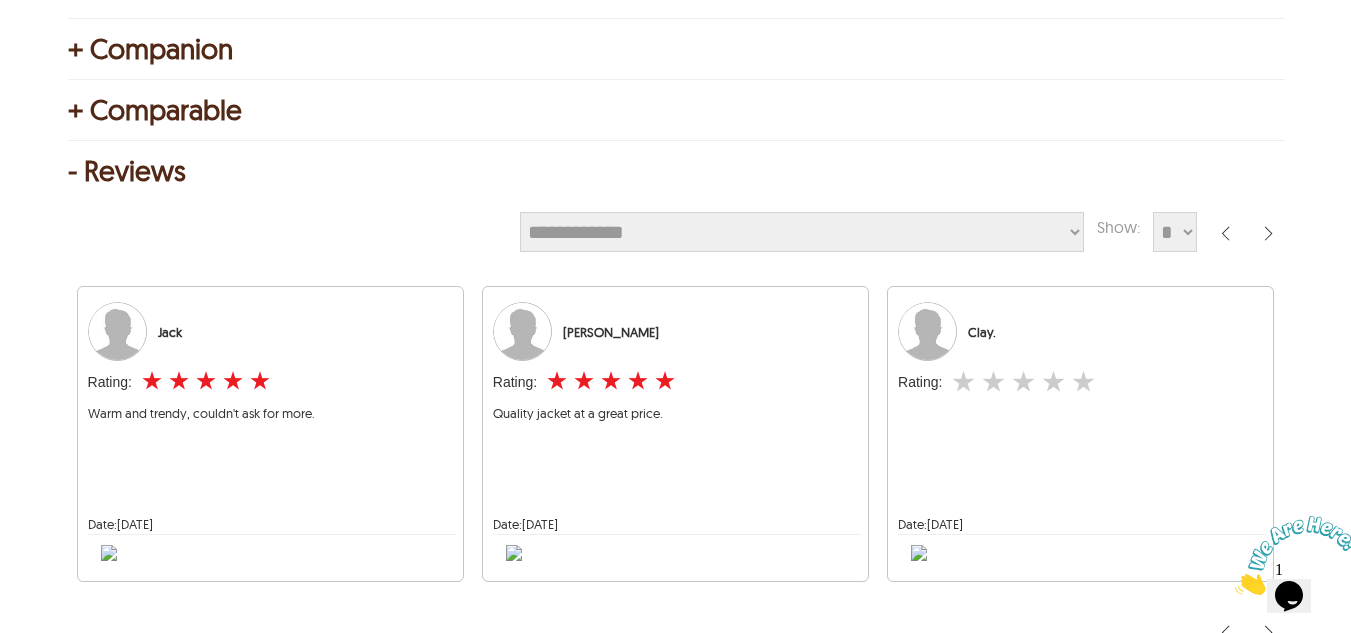 scroll, scrollTop: 1167, scrollLeft: 0, axis: vertical 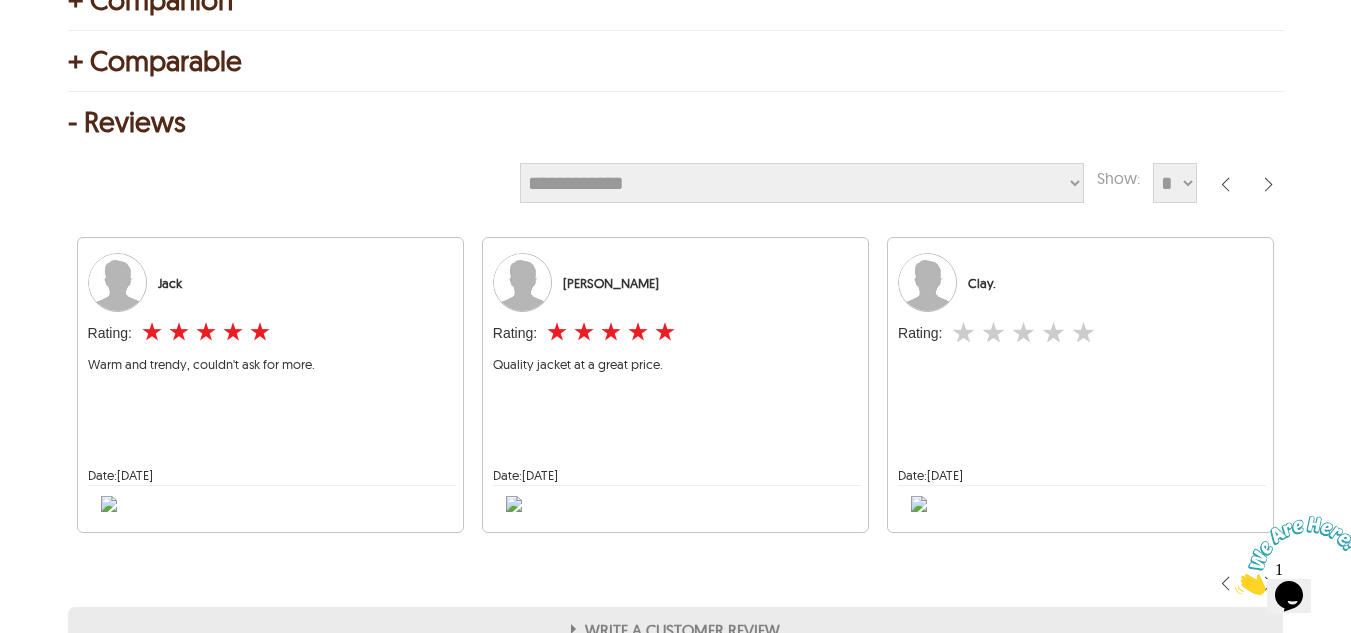 click on "- Reviews" at bounding box center [676, 122] 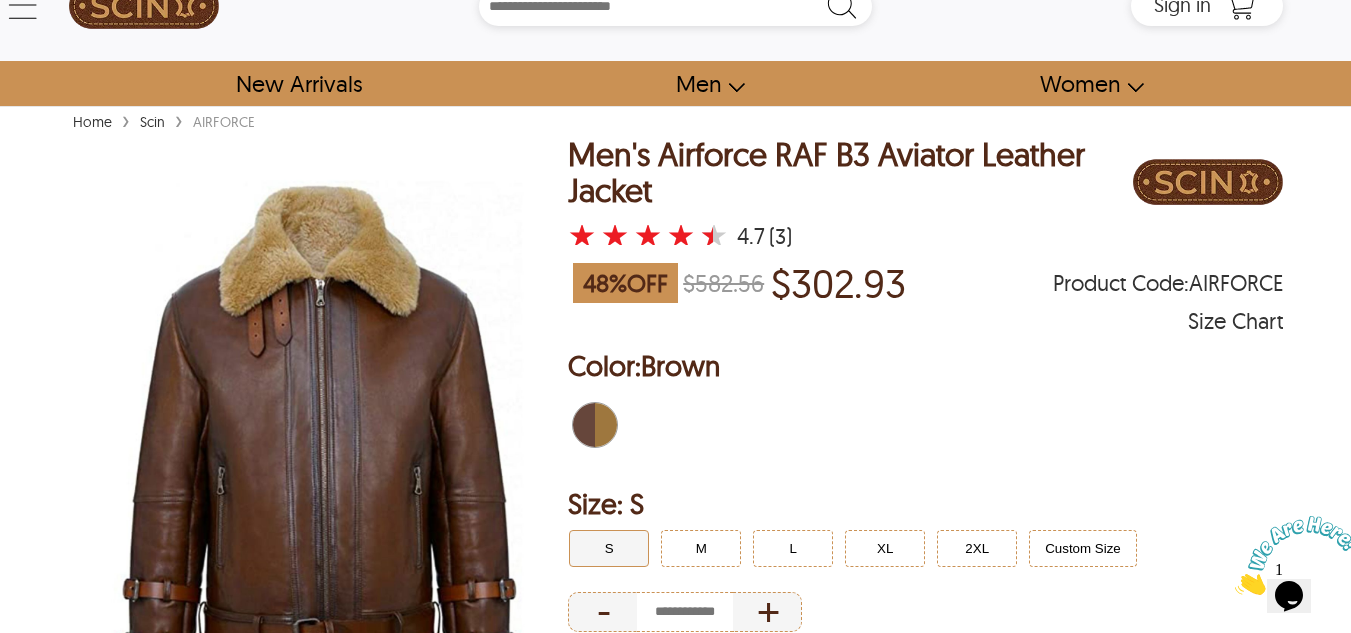 scroll, scrollTop: 0, scrollLeft: 0, axis: both 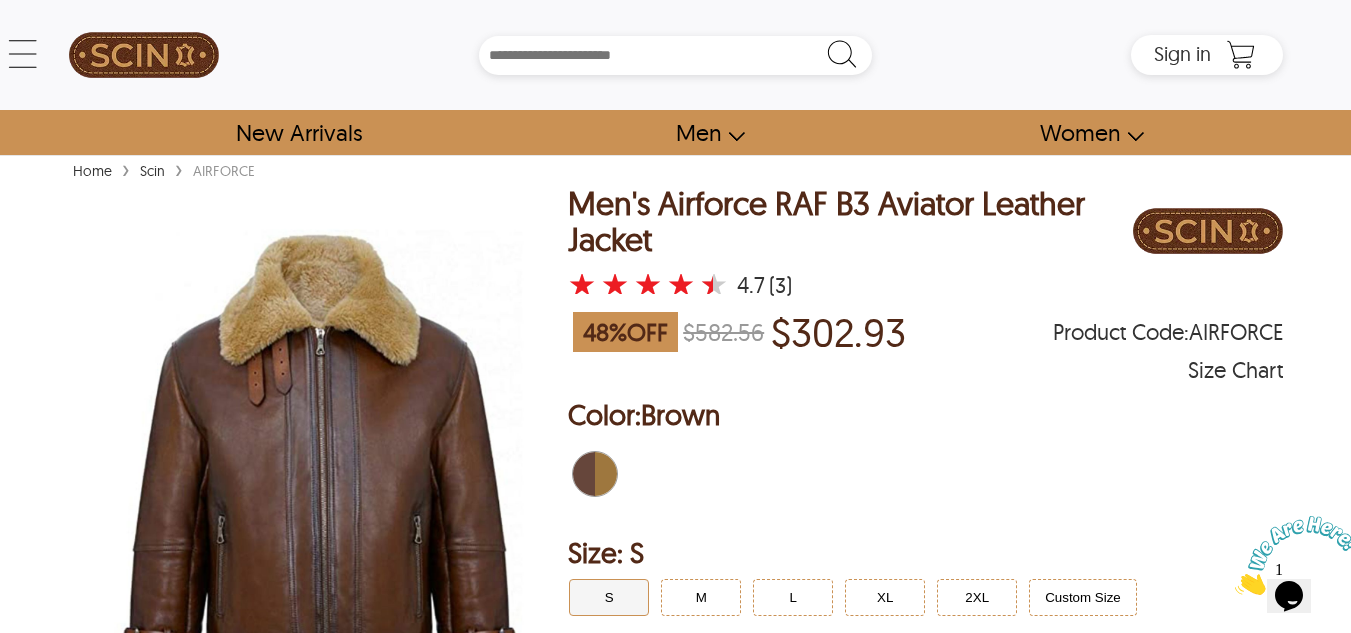 click on "Product Code :  AIRFORCE" at bounding box center (1168, 332) 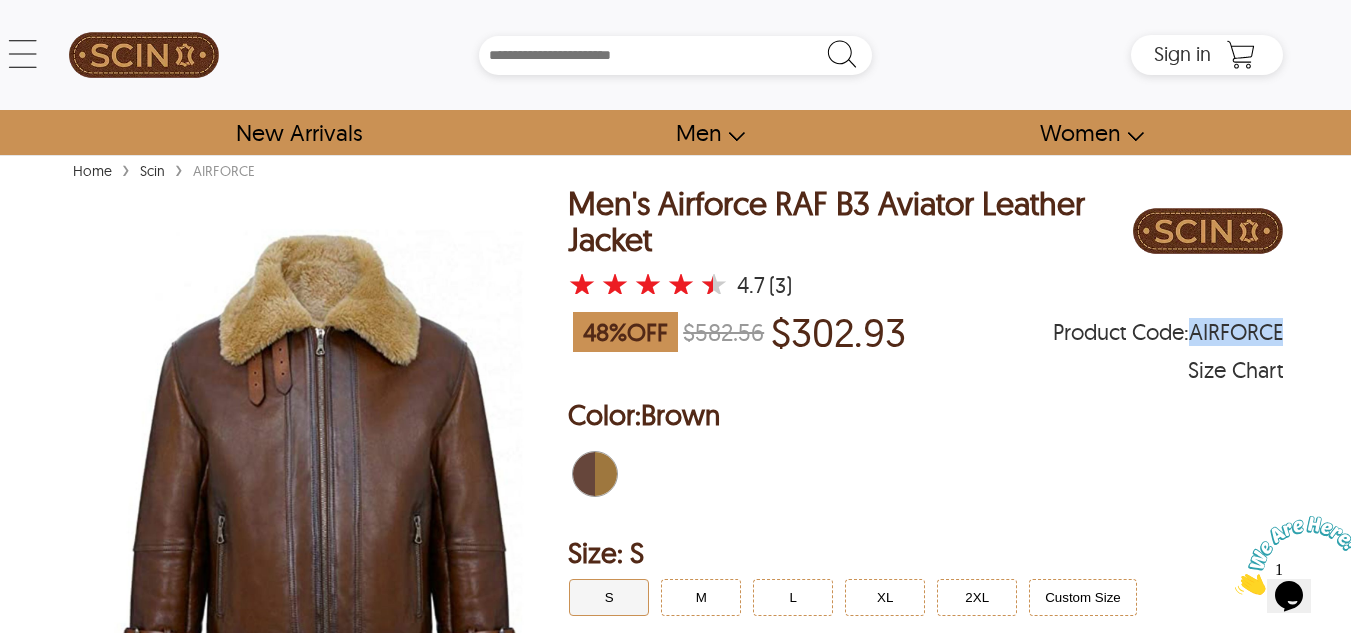 click on "Product Code :  AIRFORCE" at bounding box center (1168, 332) 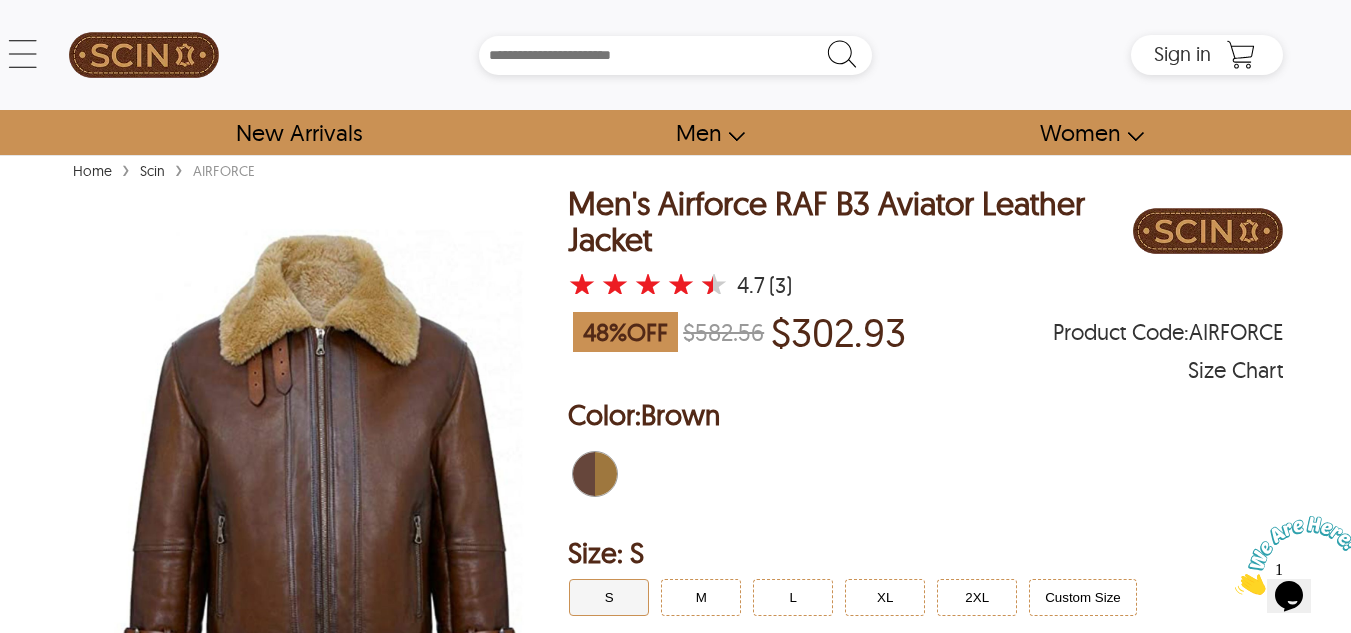 click on "Size Chart" at bounding box center [1235, 370] 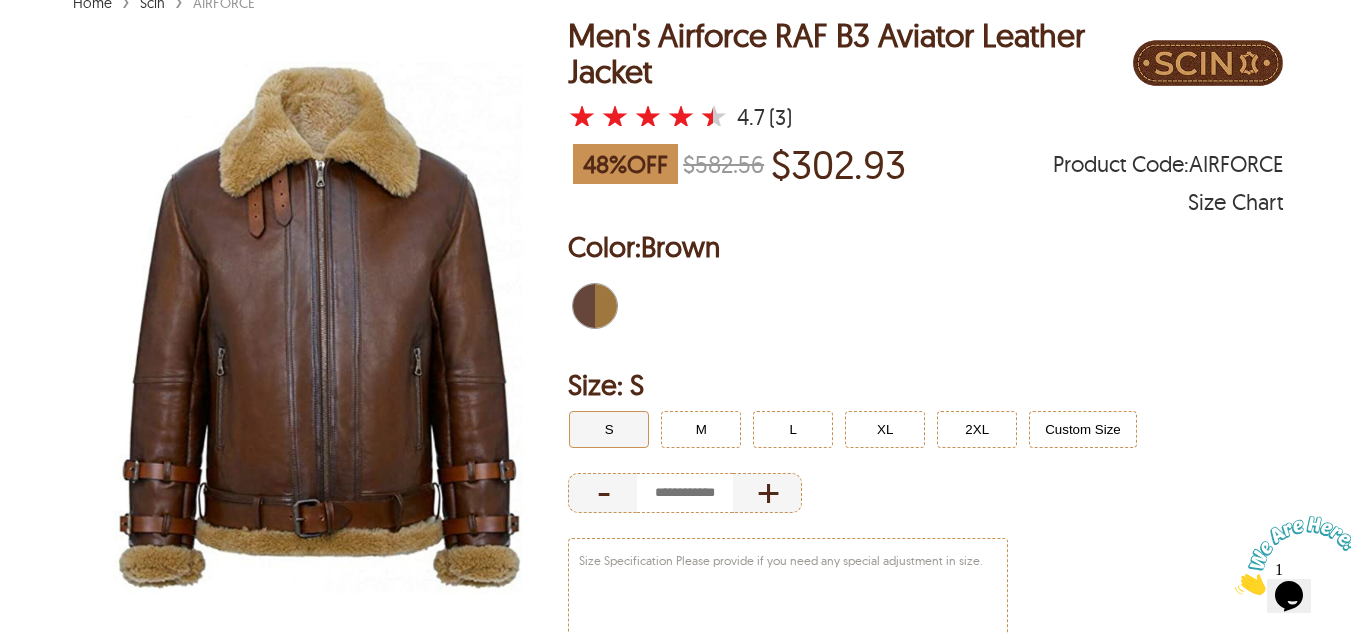click on "Color:  Brown" at bounding box center [925, 283] 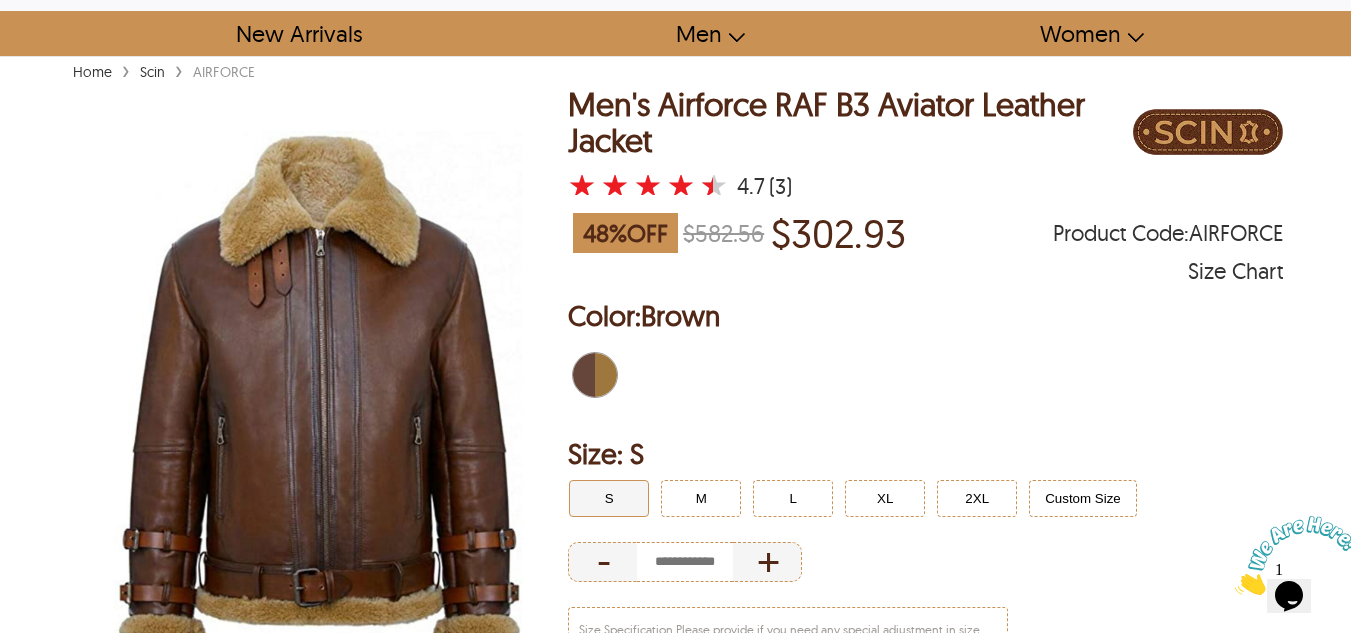 scroll, scrollTop: 0, scrollLeft: 0, axis: both 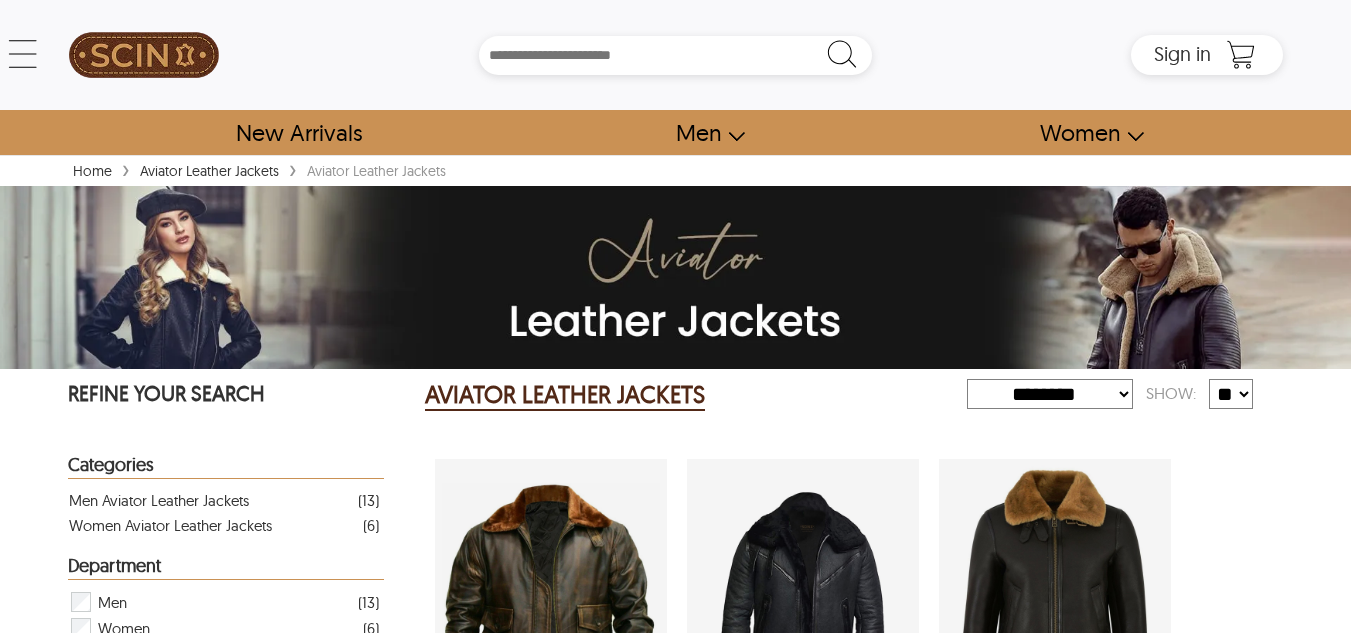 select on "********" 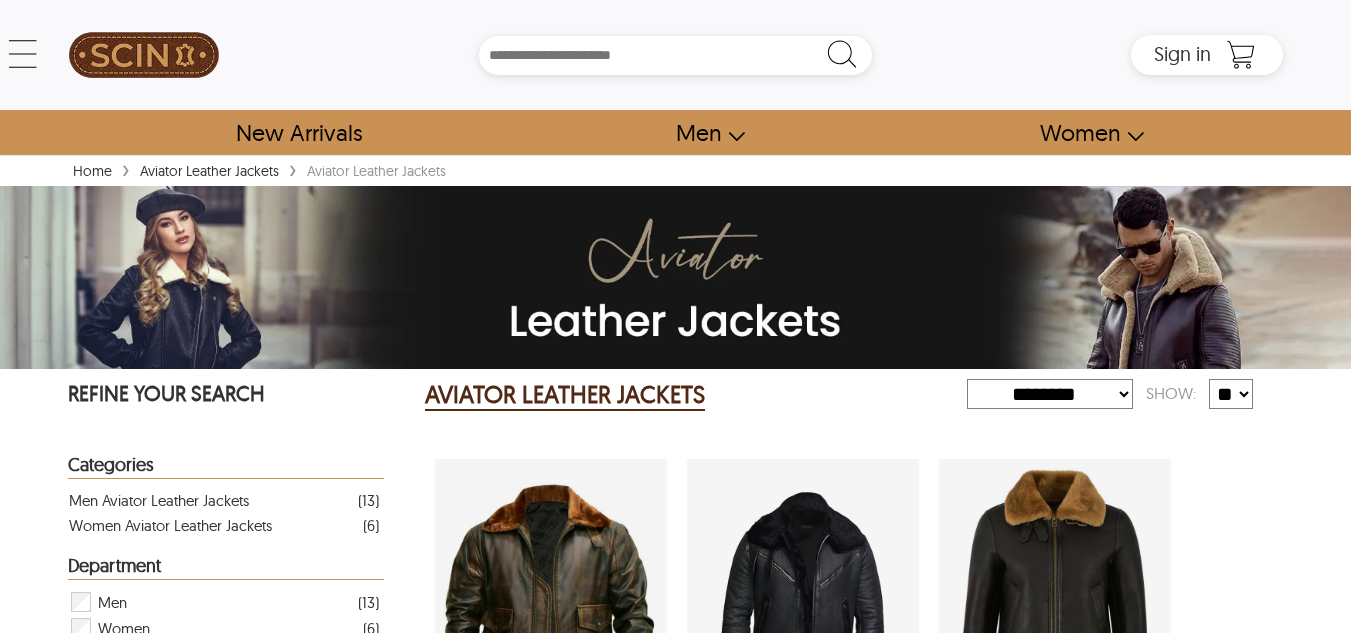 scroll, scrollTop: 0, scrollLeft: 0, axis: both 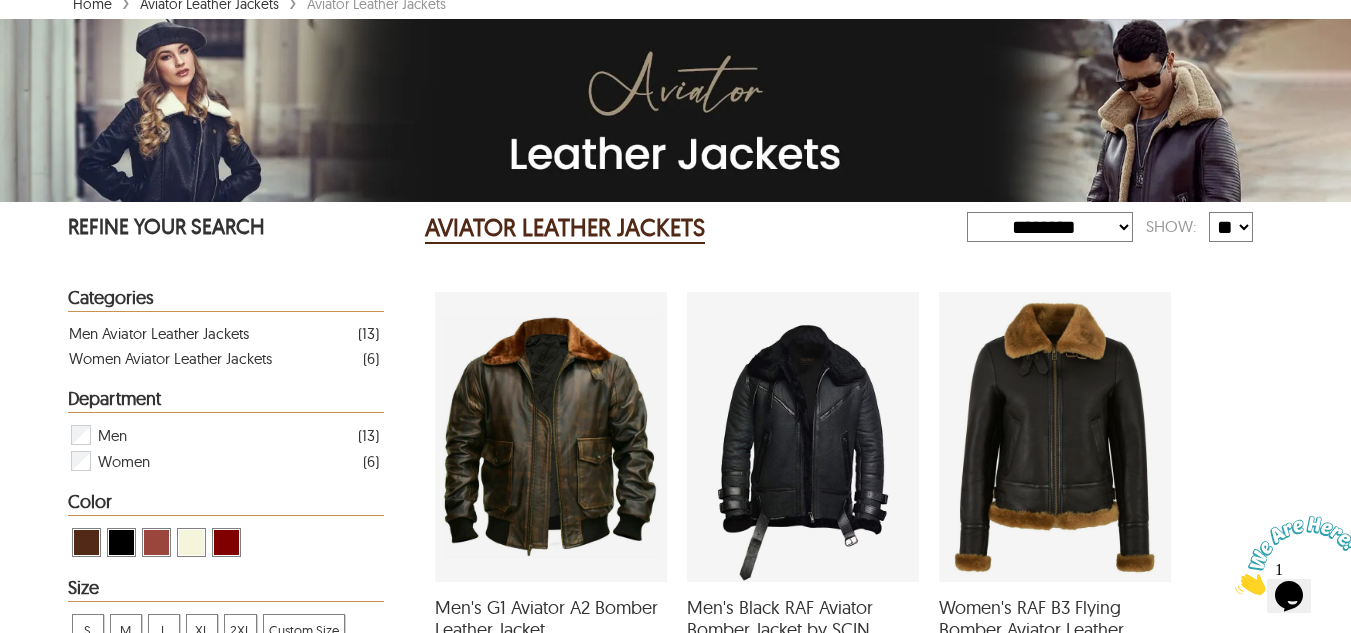 click at bounding box center (551, 437) 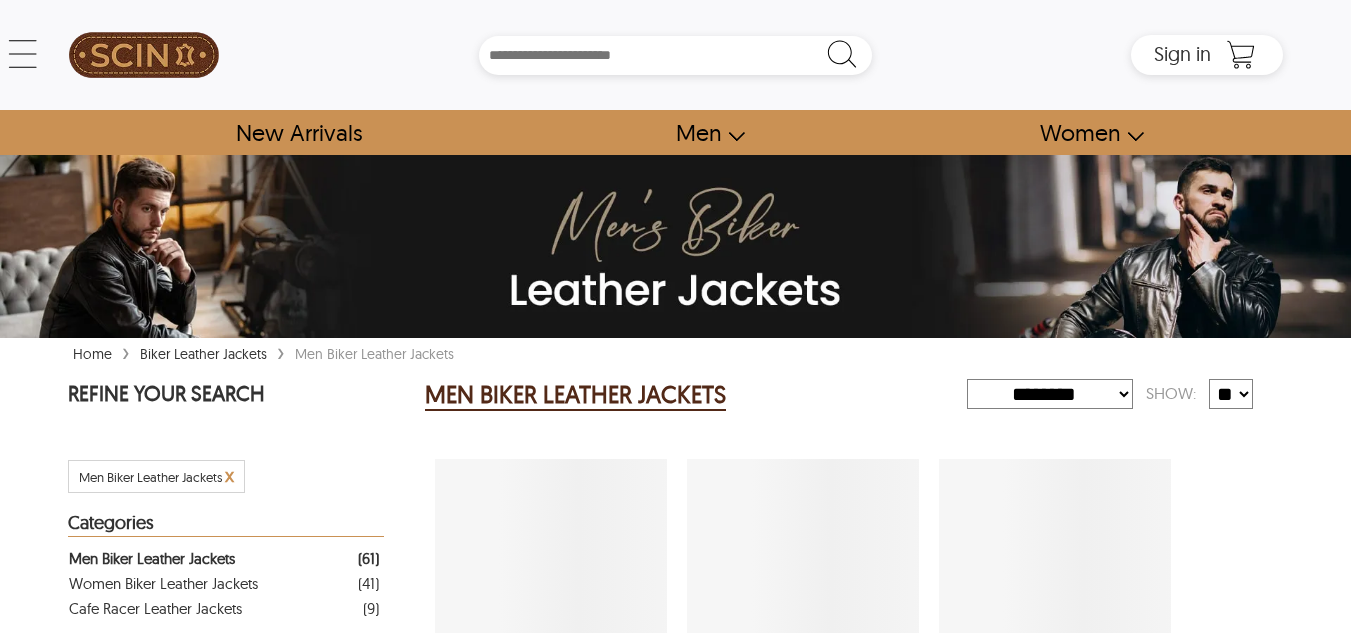 select on "********" 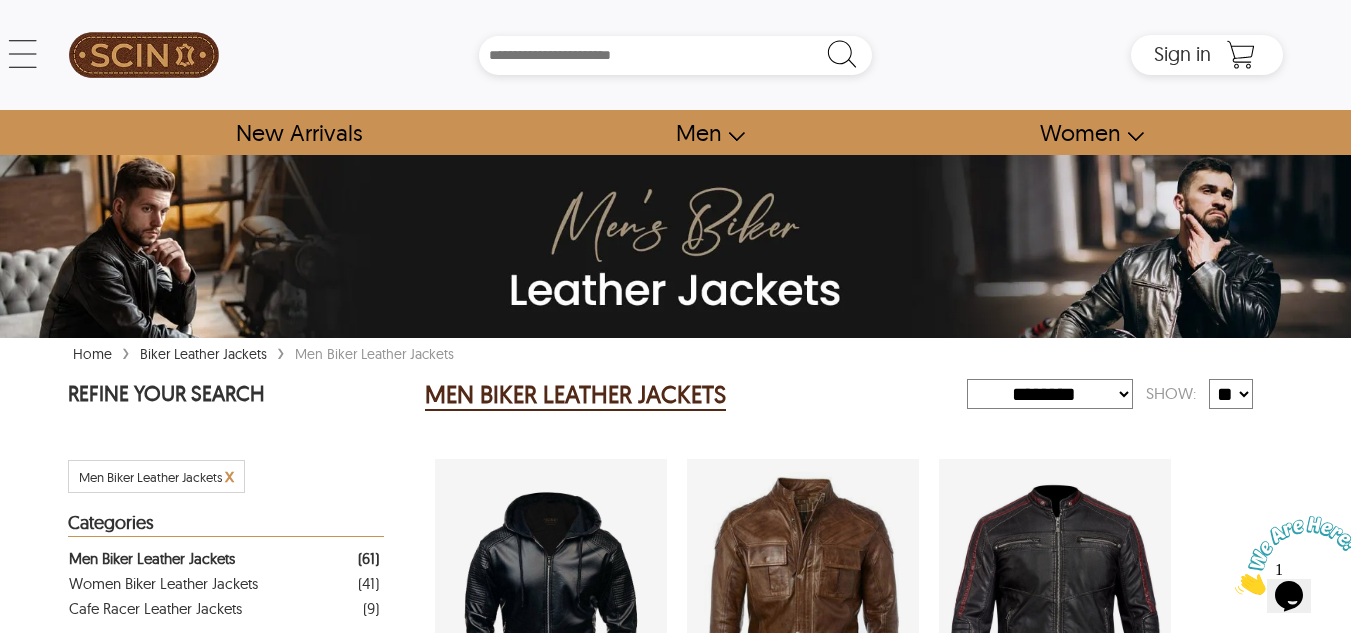 scroll, scrollTop: 0, scrollLeft: 0, axis: both 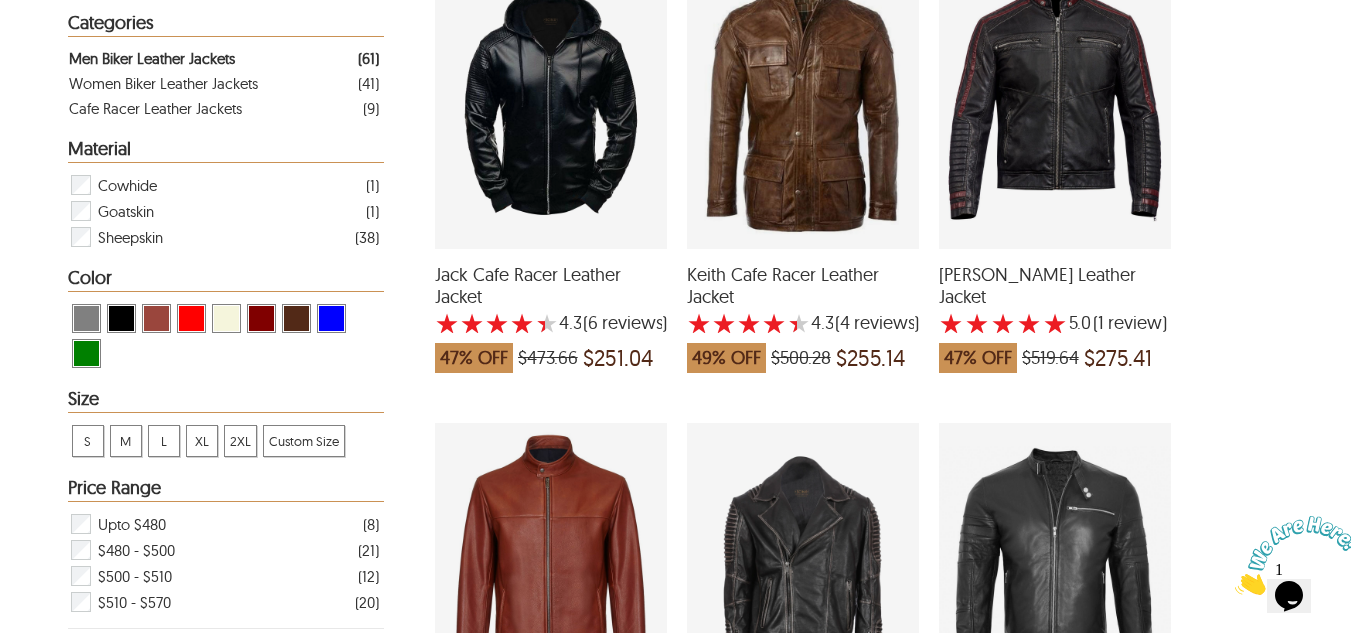 click at bounding box center (331, 318) 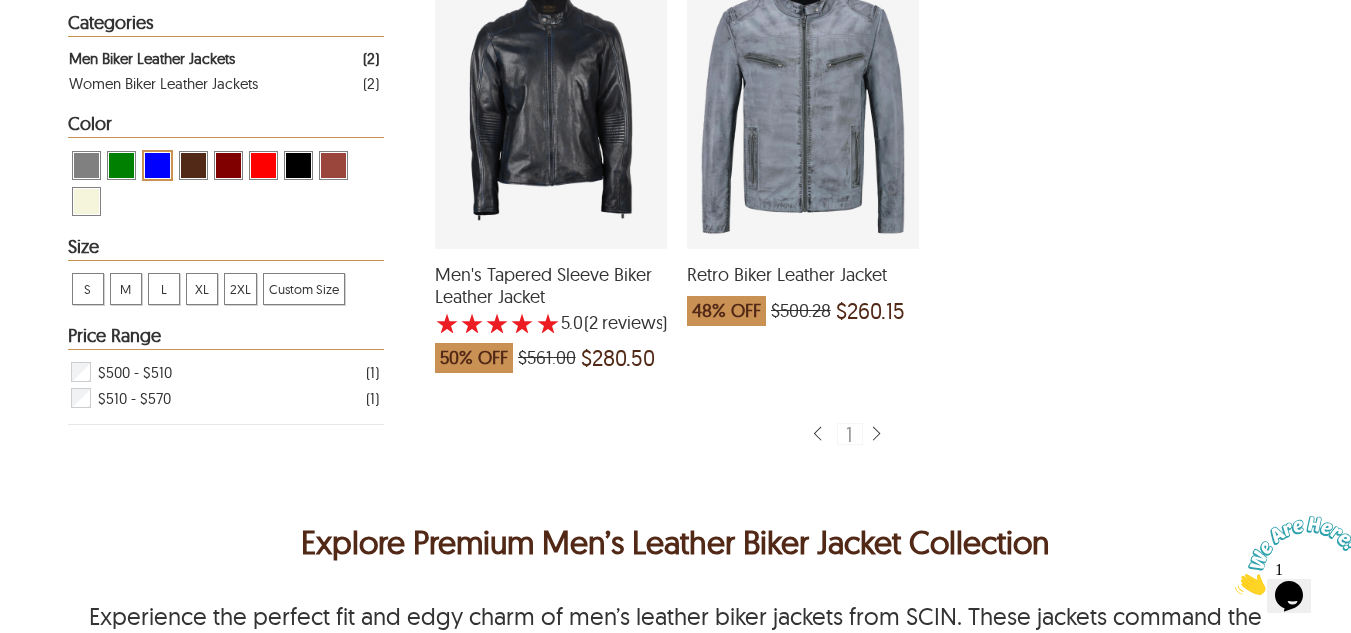 click at bounding box center (228, 165) 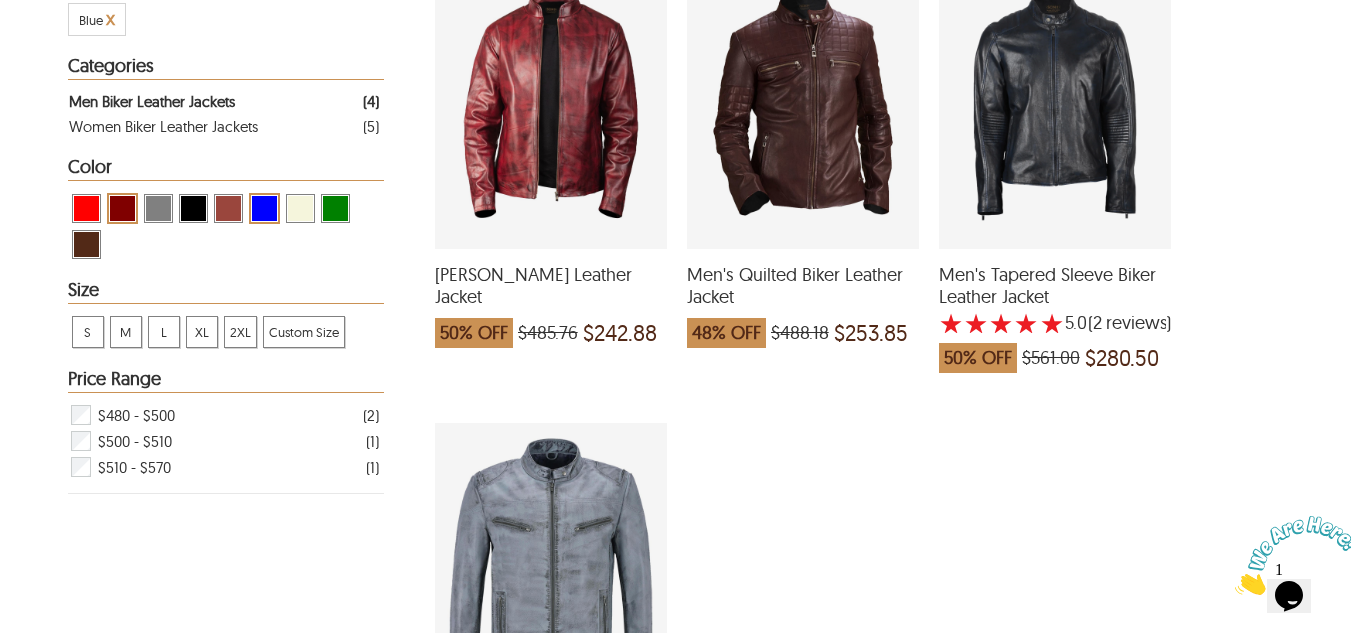 click at bounding box center [193, 208] 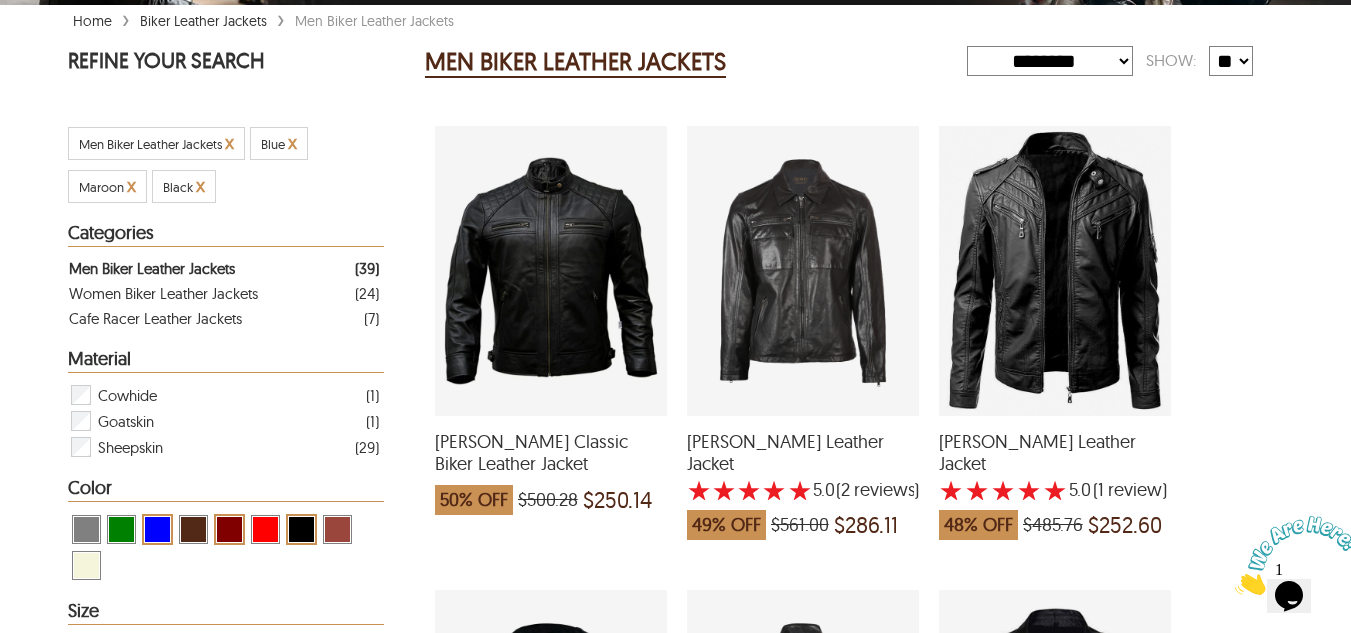 scroll, scrollTop: 500, scrollLeft: 0, axis: vertical 